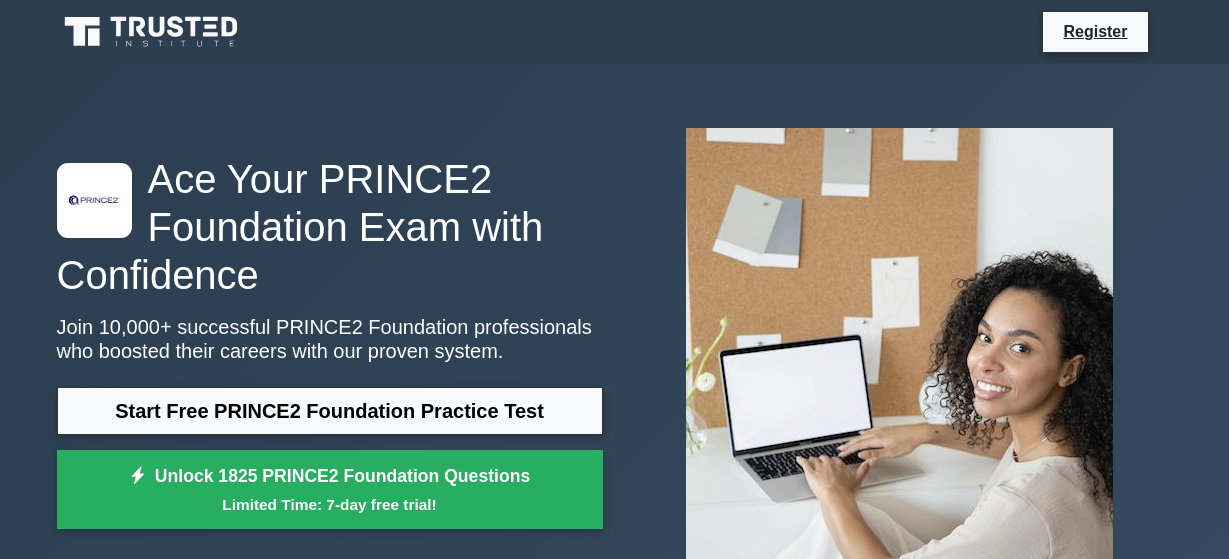 scroll, scrollTop: 0, scrollLeft: 0, axis: both 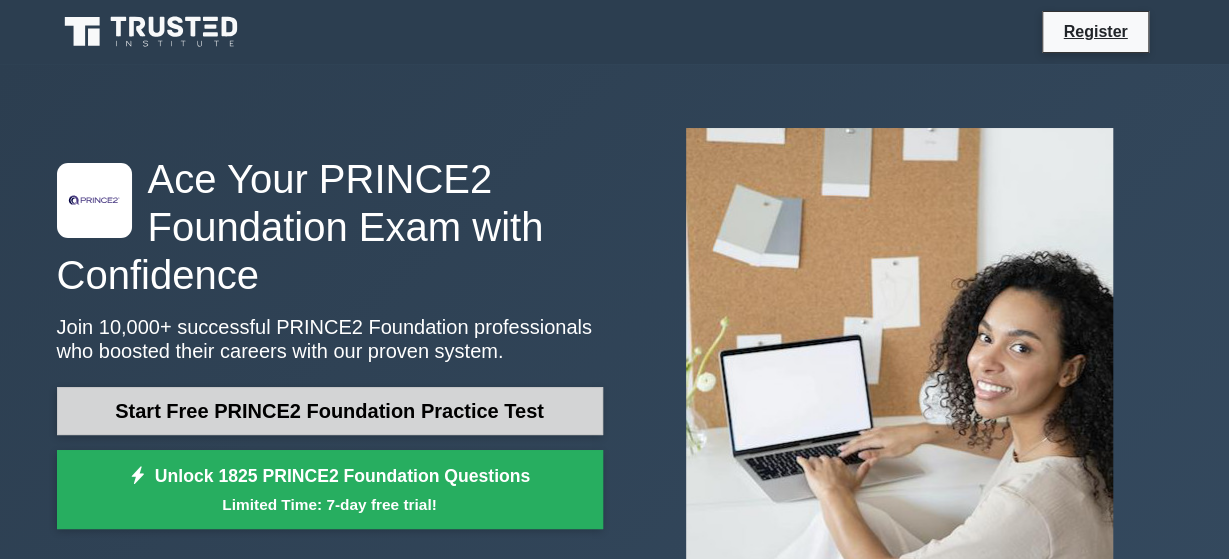 click on "Start Free PRINCE2 Foundation Practice Test" at bounding box center [330, 411] 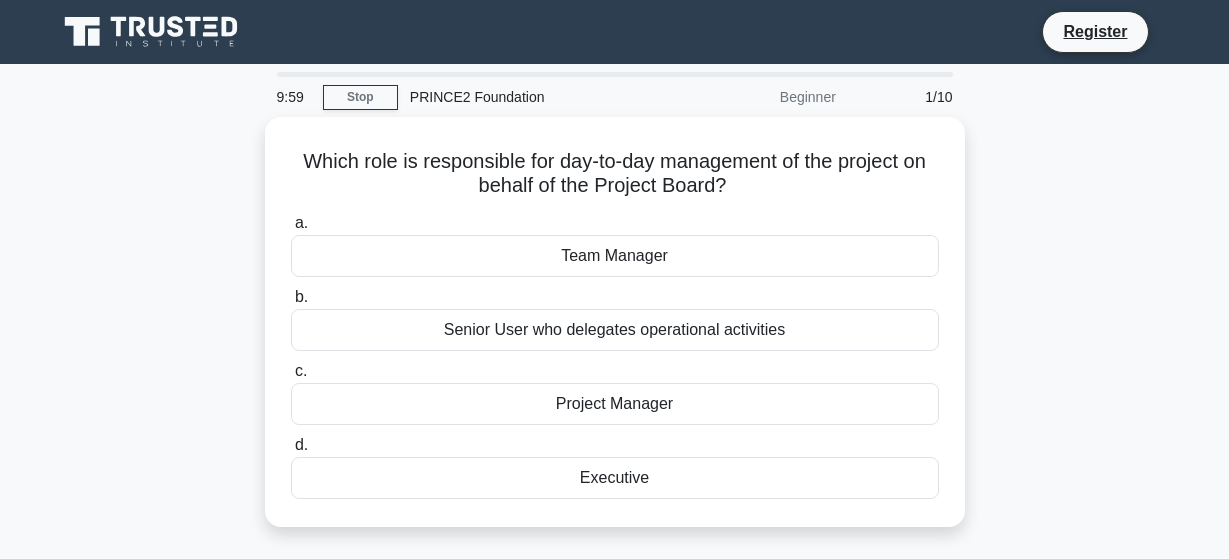scroll, scrollTop: 0, scrollLeft: 0, axis: both 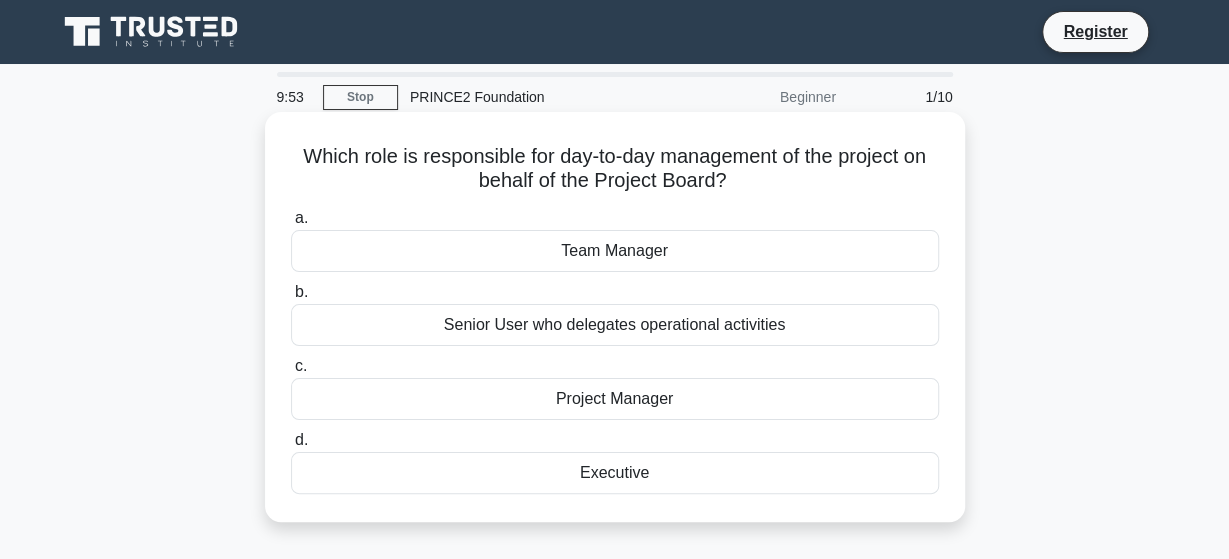click on "Senior User who delegates operational activities" at bounding box center (615, 325) 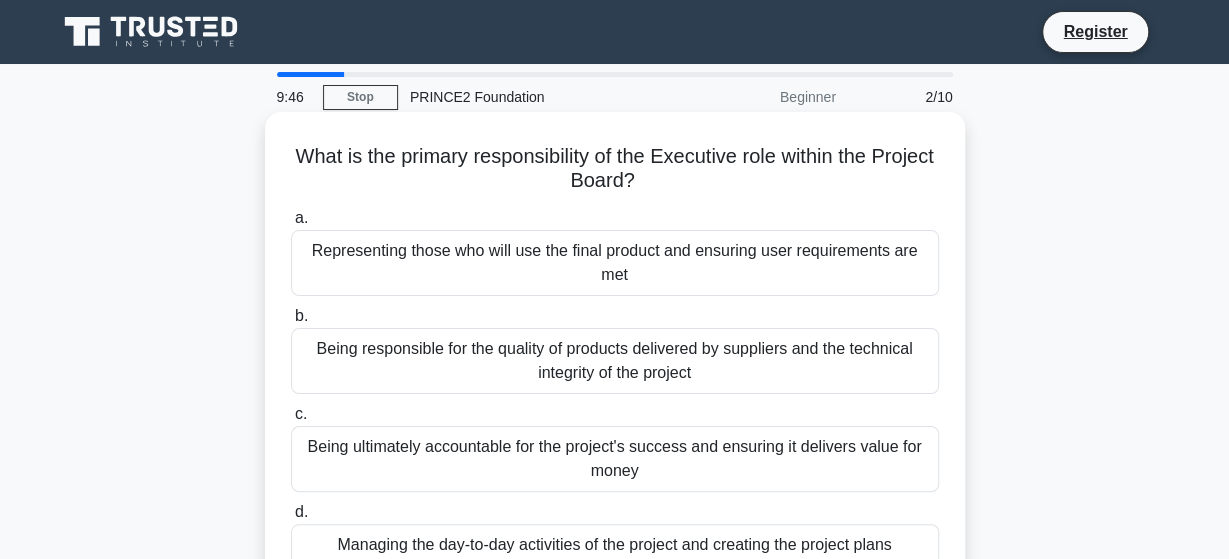 click on "Being responsible for the quality of products delivered by suppliers and the technical integrity of the project" at bounding box center [615, 361] 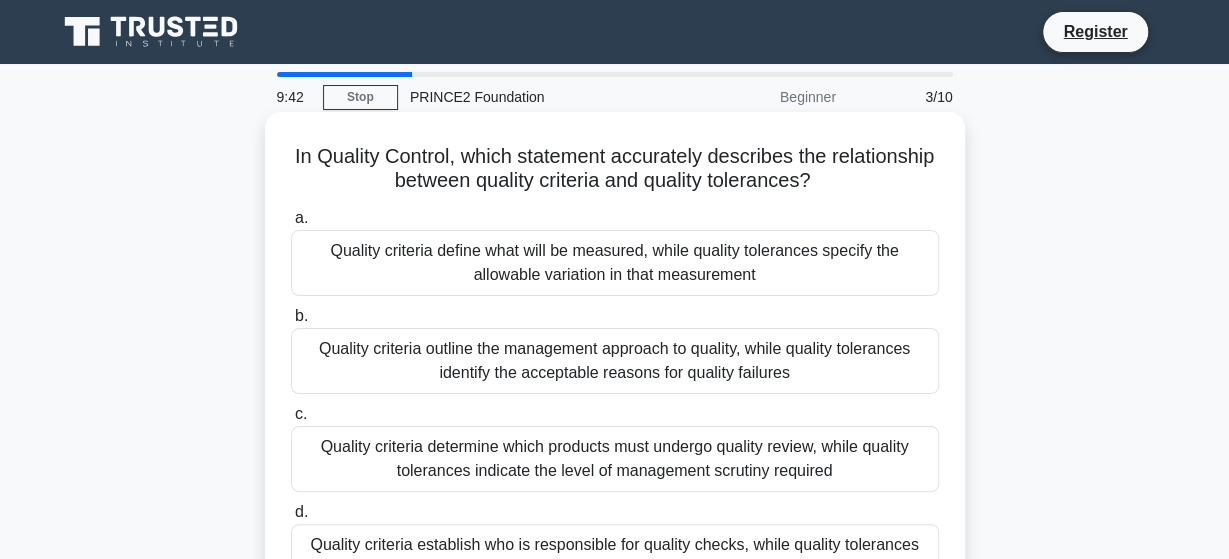 click on "Quality criteria outline the management approach to quality, while quality tolerances identify the acceptable reasons for quality failures" at bounding box center [615, 361] 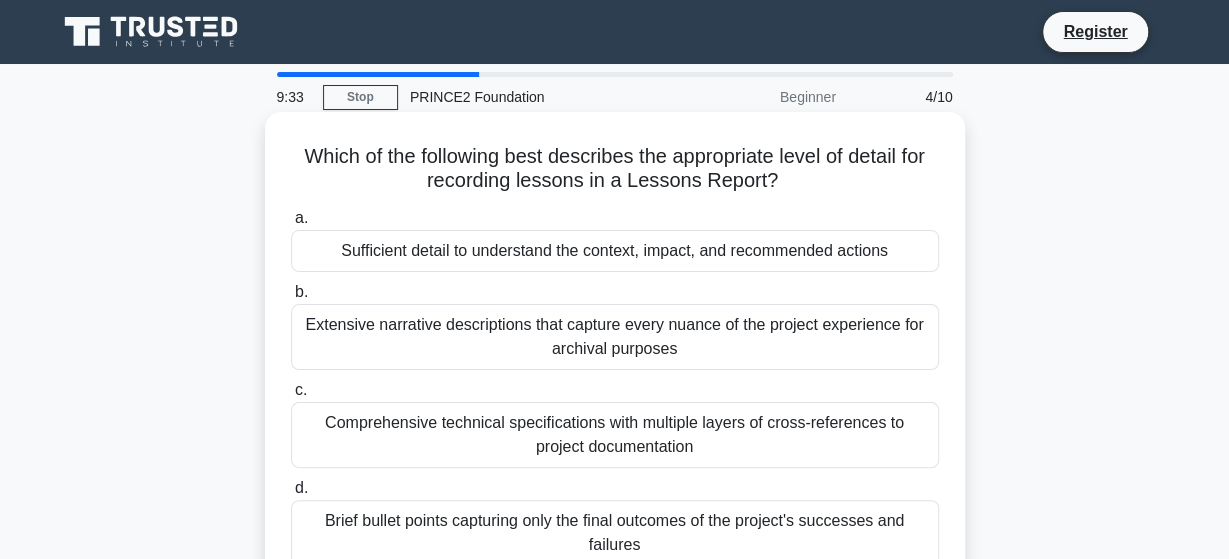 click on "Comprehensive technical specifications with multiple layers of cross-references to project documentation" at bounding box center [615, 435] 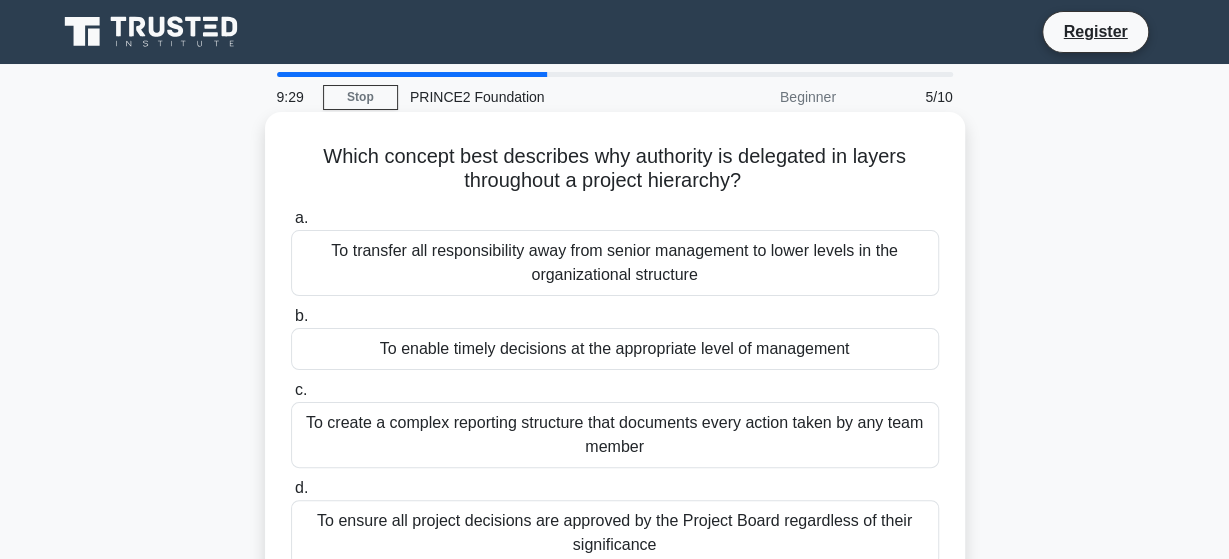 click on "To create a complex reporting structure that documents every action taken by any team member" at bounding box center (615, 435) 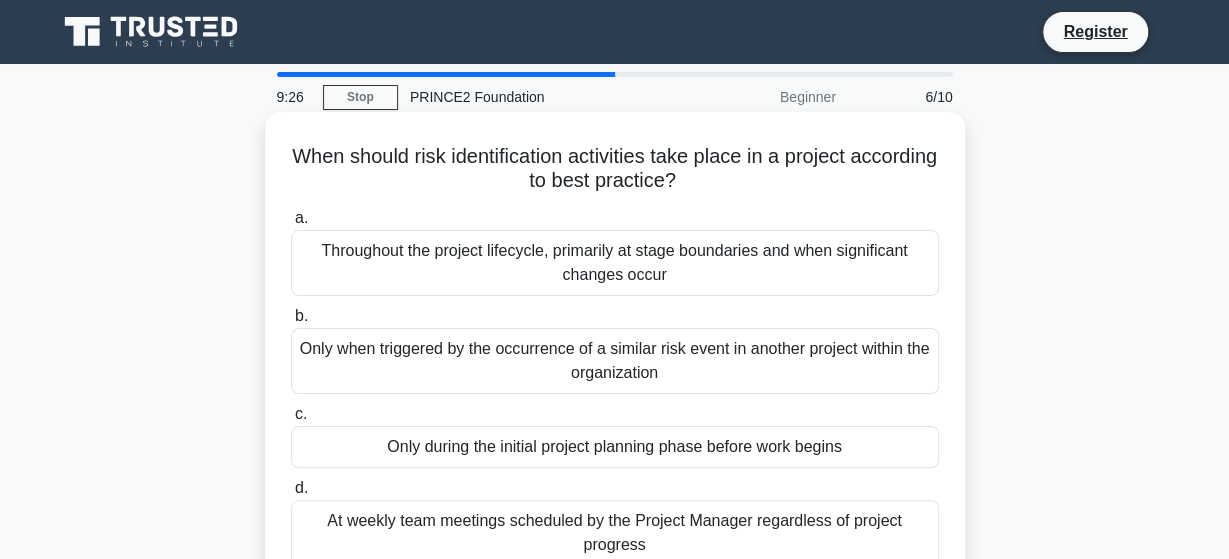 click on "Only during the initial project planning phase before work begins" at bounding box center (615, 447) 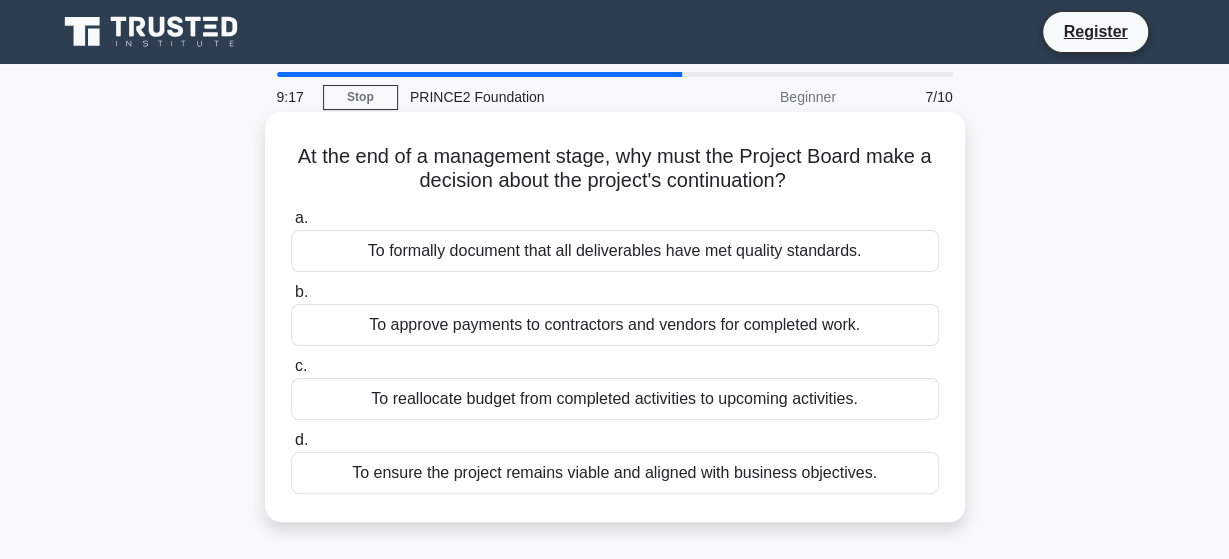 click on "To reallocate budget from completed activities to upcoming activities." at bounding box center (615, 399) 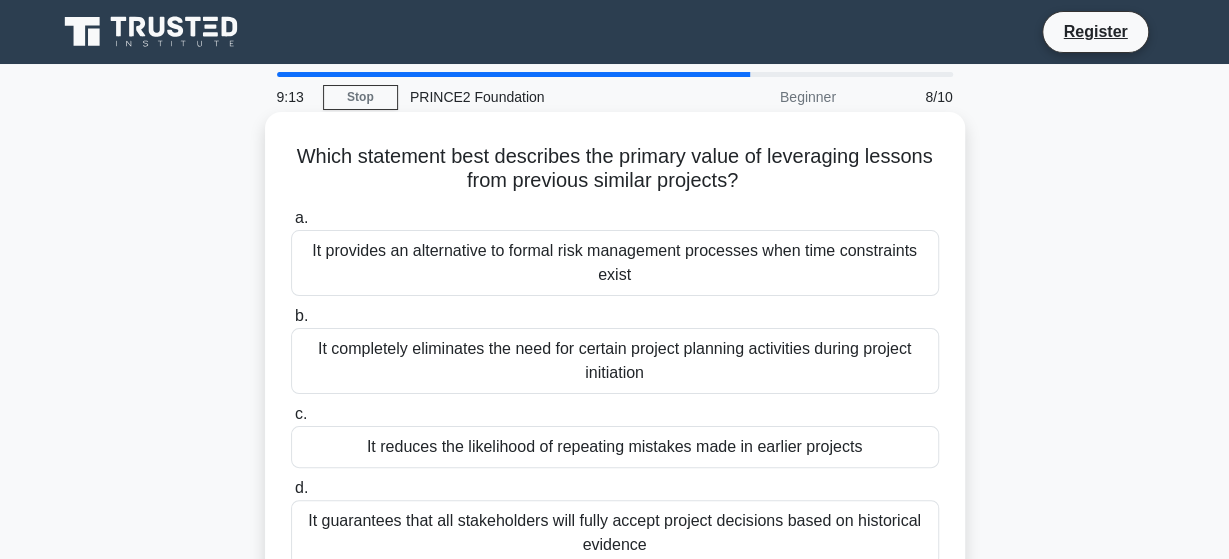 click on "It completely eliminates the need for certain project planning activities during project initiation" at bounding box center (615, 361) 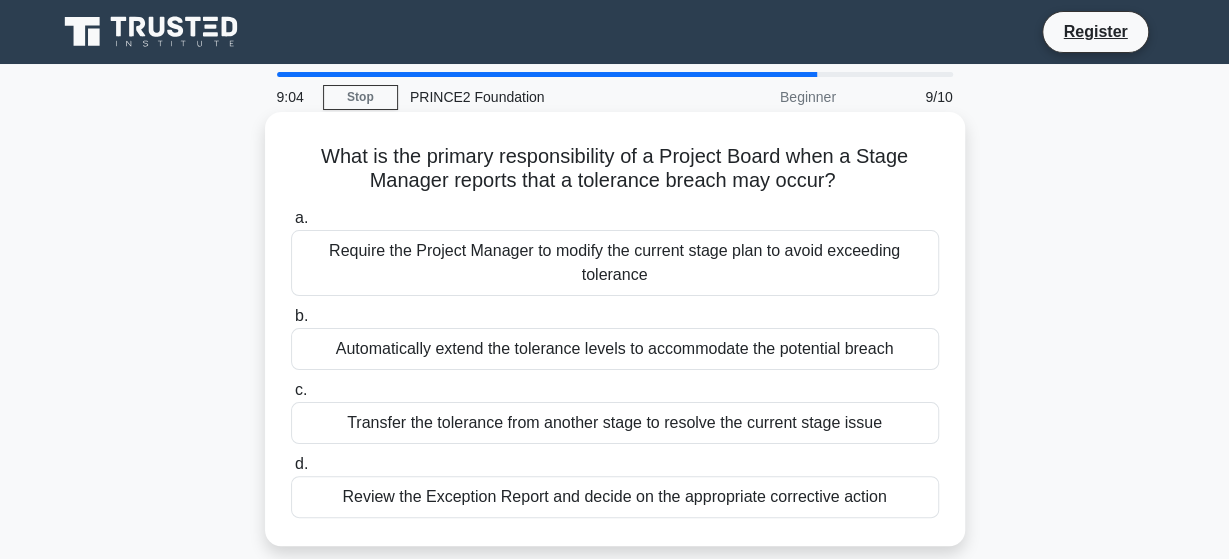 click on "Automatically extend the tolerance levels to accommodate the potential breach" at bounding box center [615, 349] 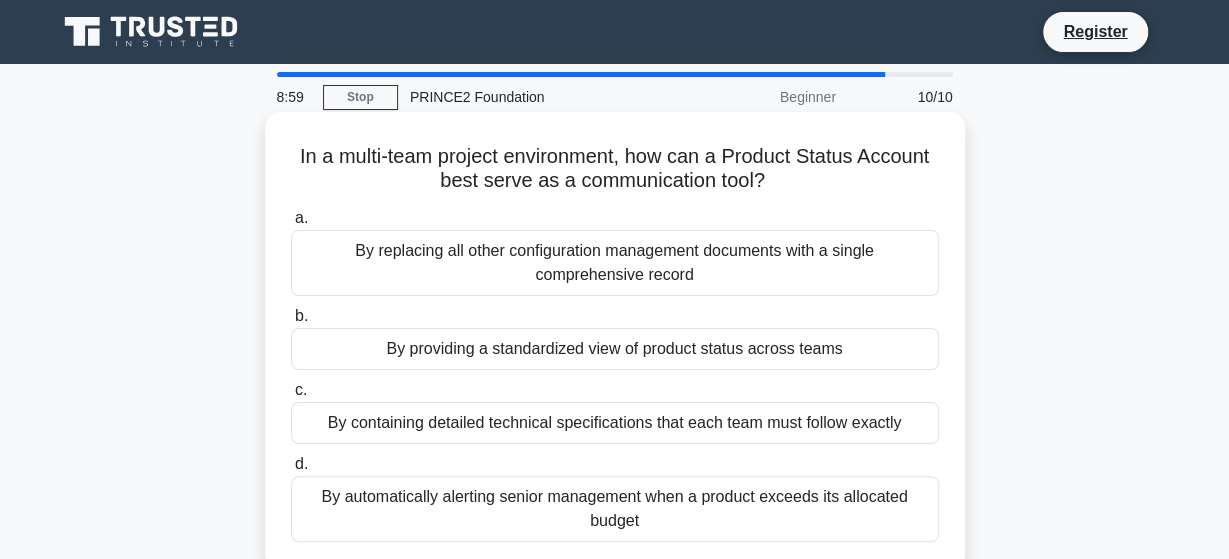 click on "By providing a standardized view of product status across teams" at bounding box center [615, 349] 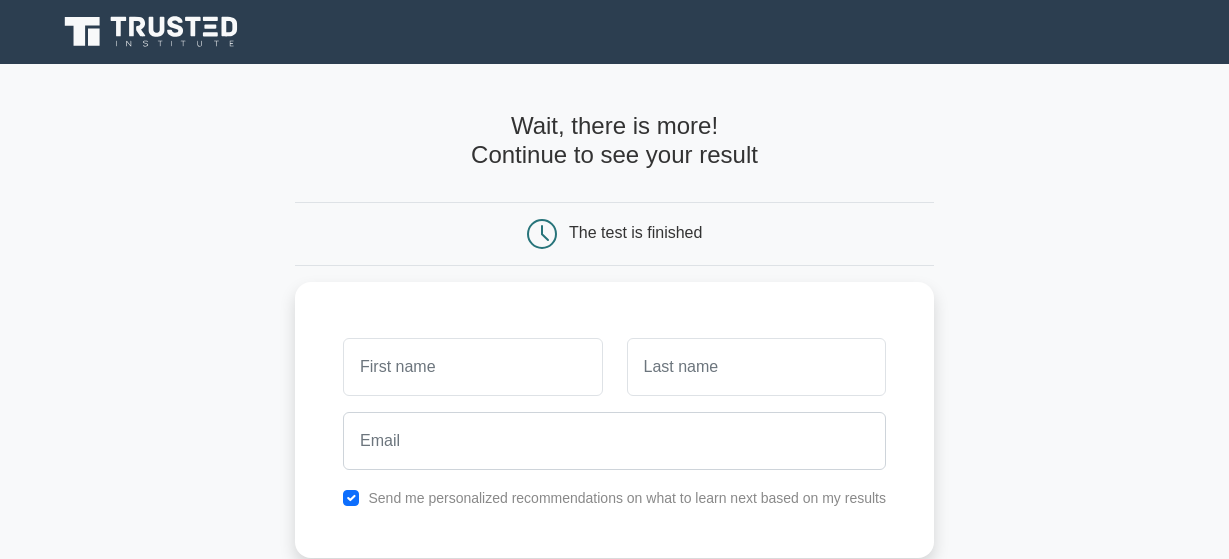 scroll, scrollTop: 0, scrollLeft: 0, axis: both 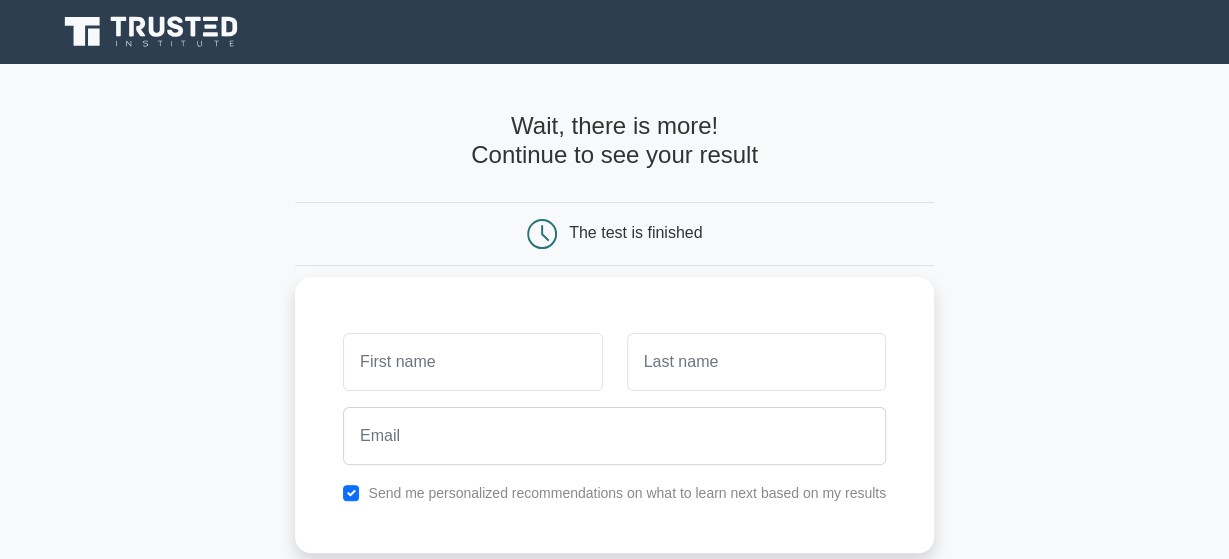 click on "Send me personalized recommendations on what to learn next based on my results" at bounding box center (614, 415) 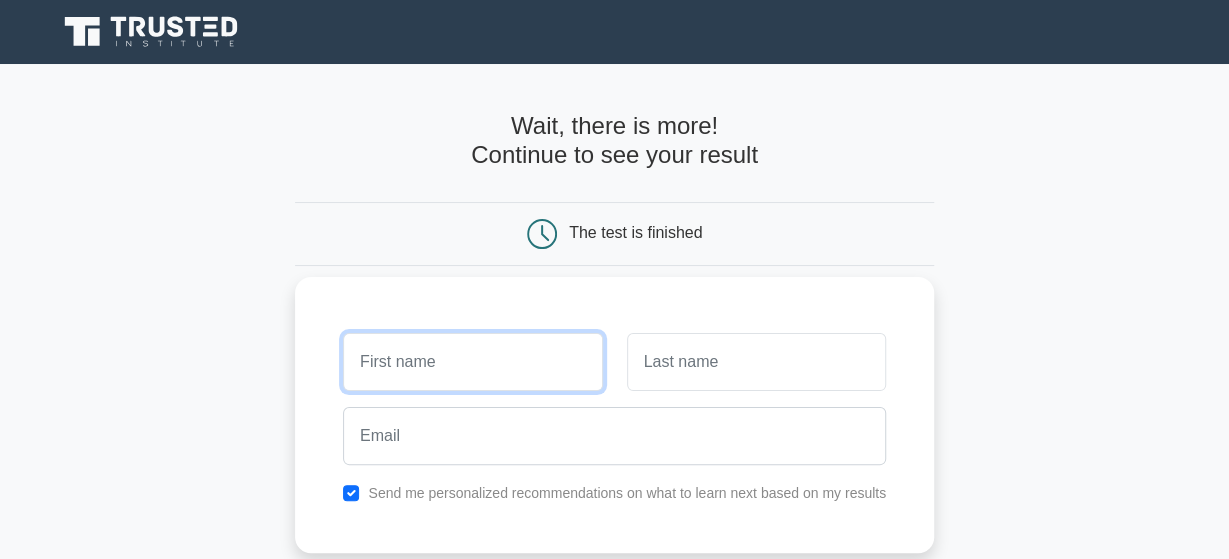 click at bounding box center (472, 362) 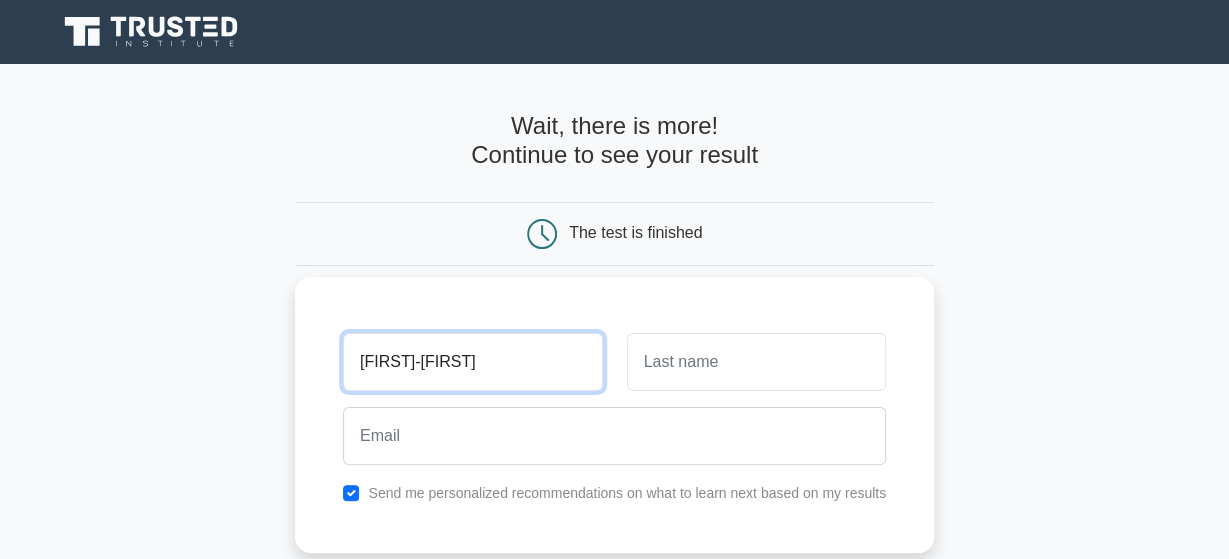 type on "Tracy-Ann" 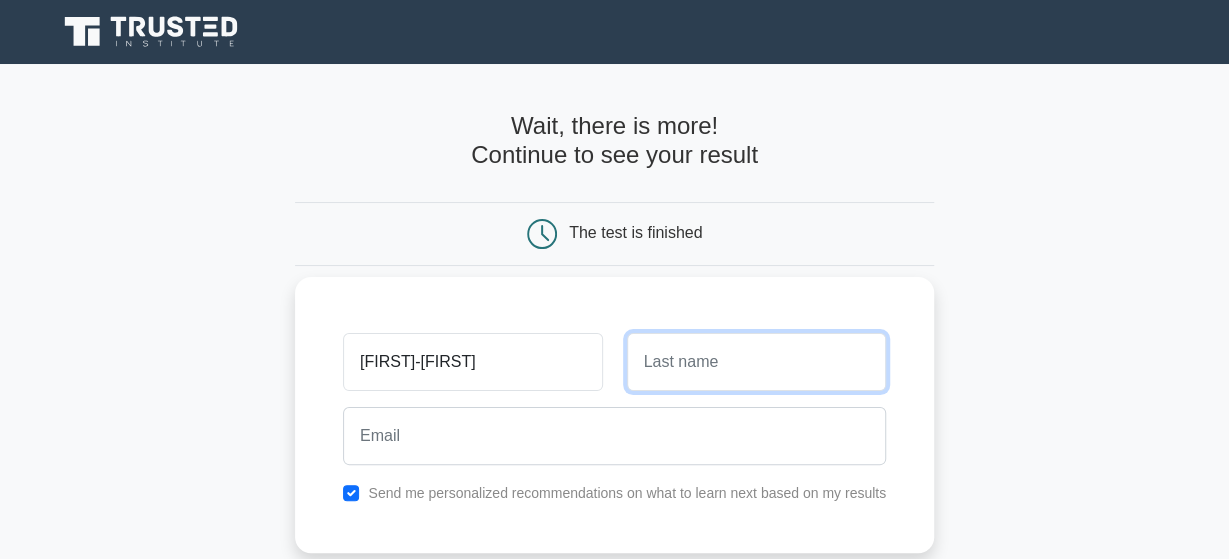 click at bounding box center [756, 362] 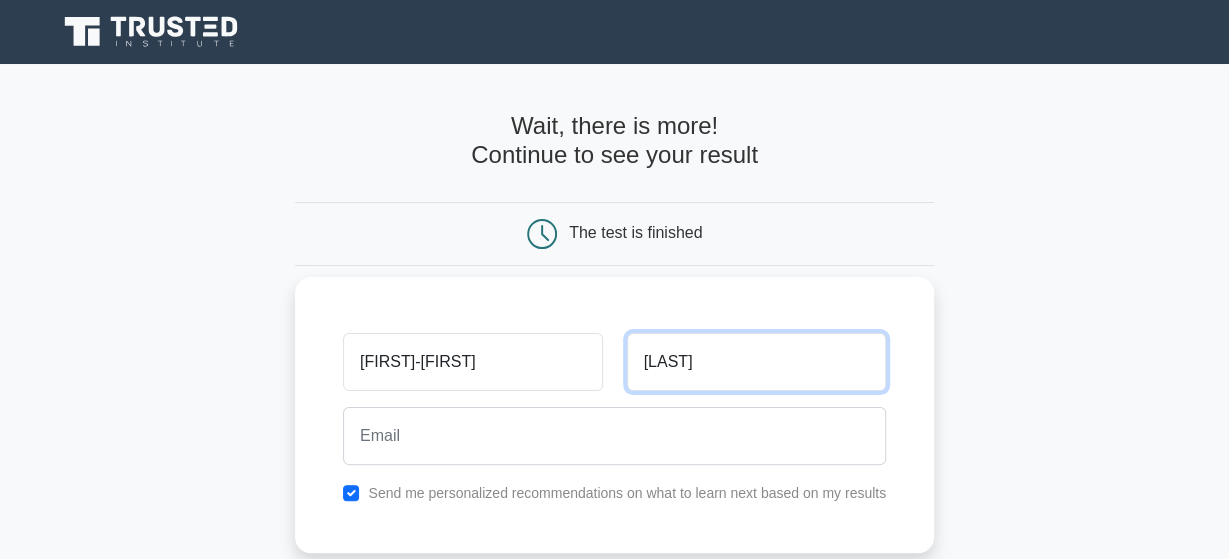 type on "Davids" 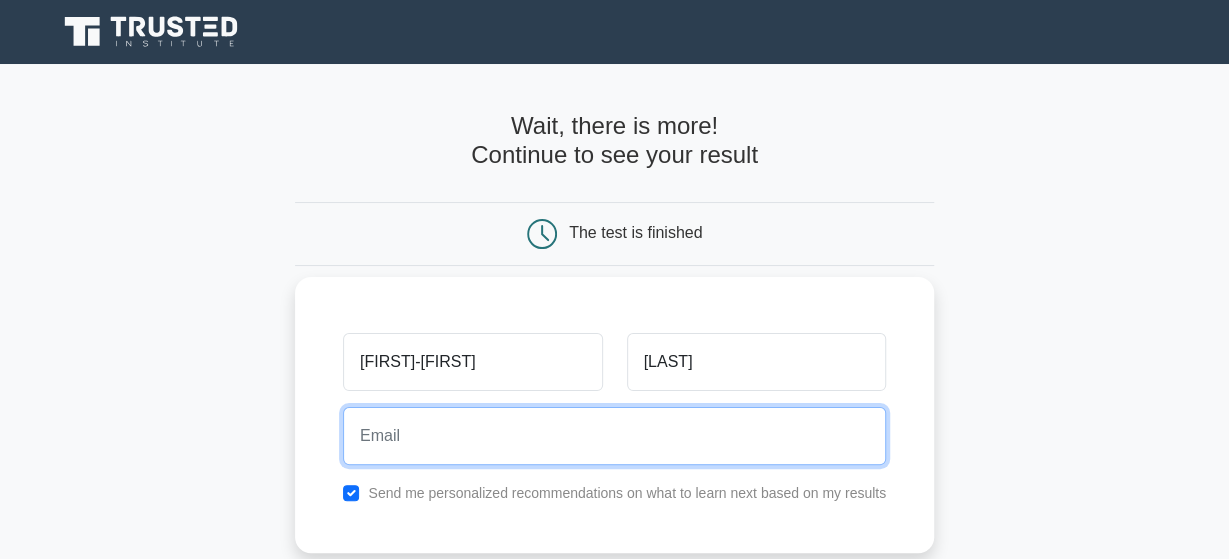 click at bounding box center [614, 436] 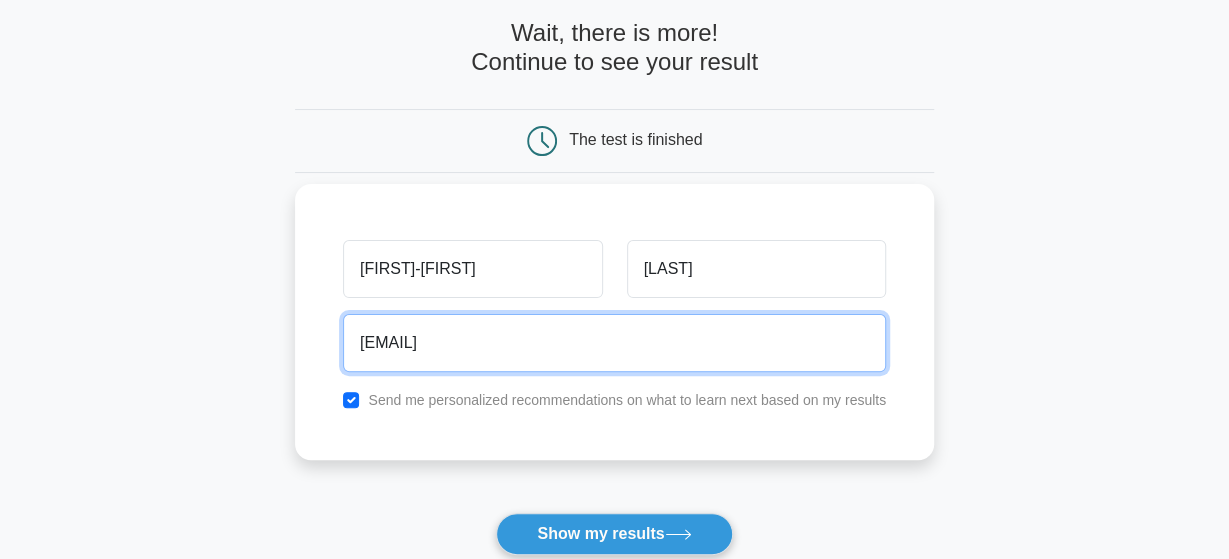 scroll, scrollTop: 112, scrollLeft: 0, axis: vertical 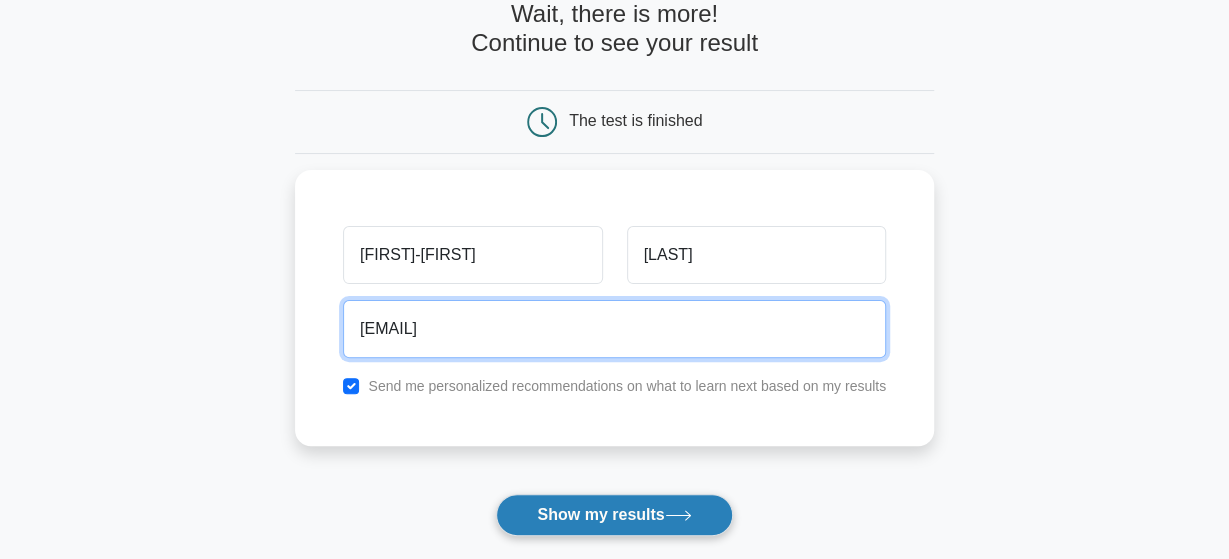 type on "tracyanndavids115@gmail.com" 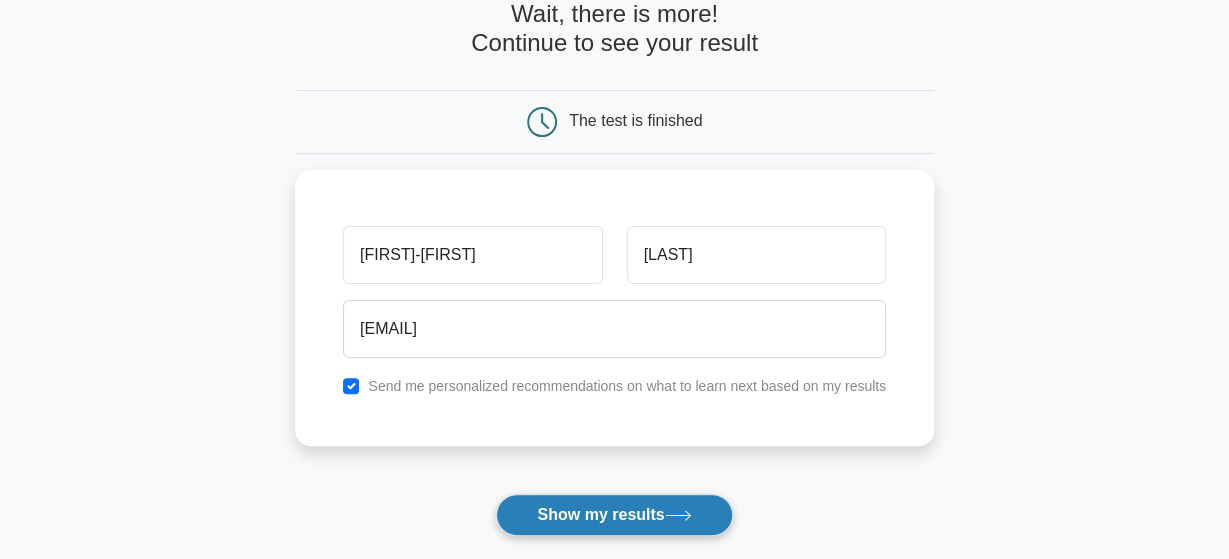 click on "Show my results" at bounding box center [614, 515] 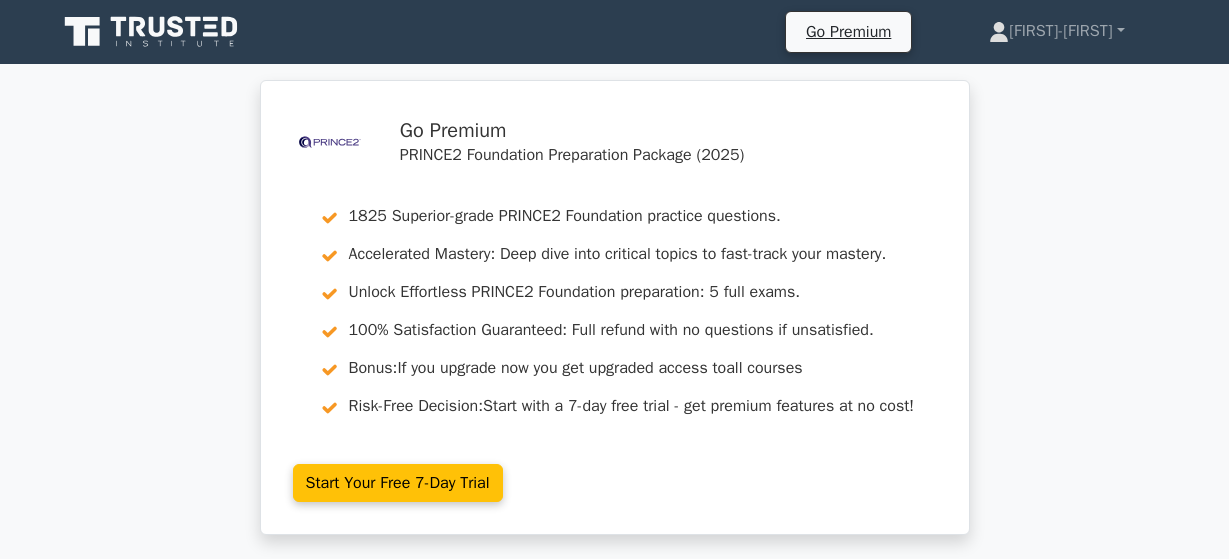 scroll, scrollTop: 0, scrollLeft: 0, axis: both 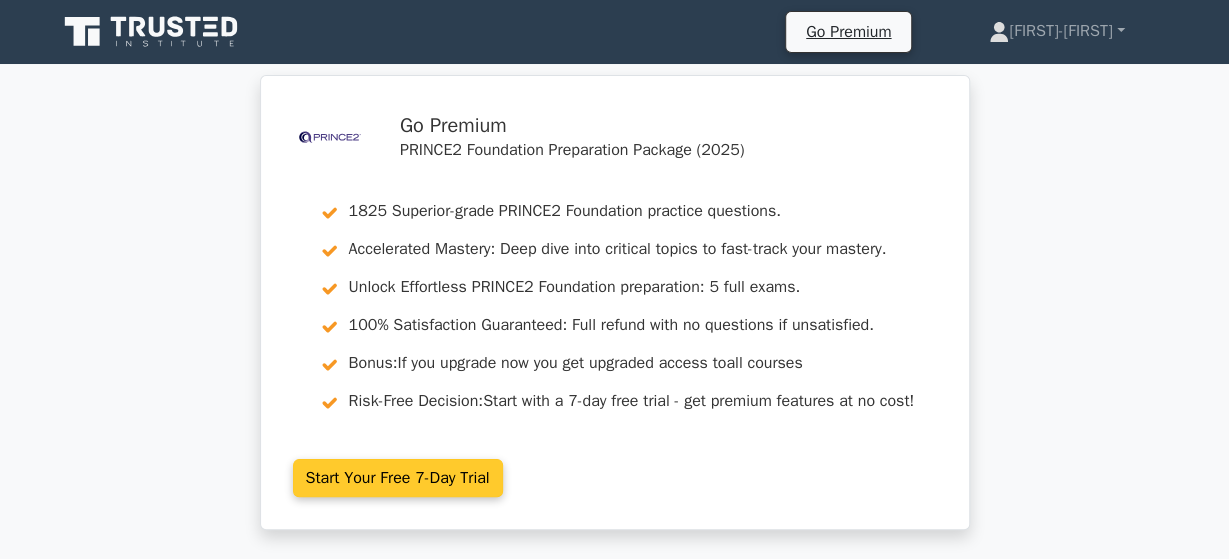 click on "Start Your Free 7-Day Trial" at bounding box center [398, 478] 